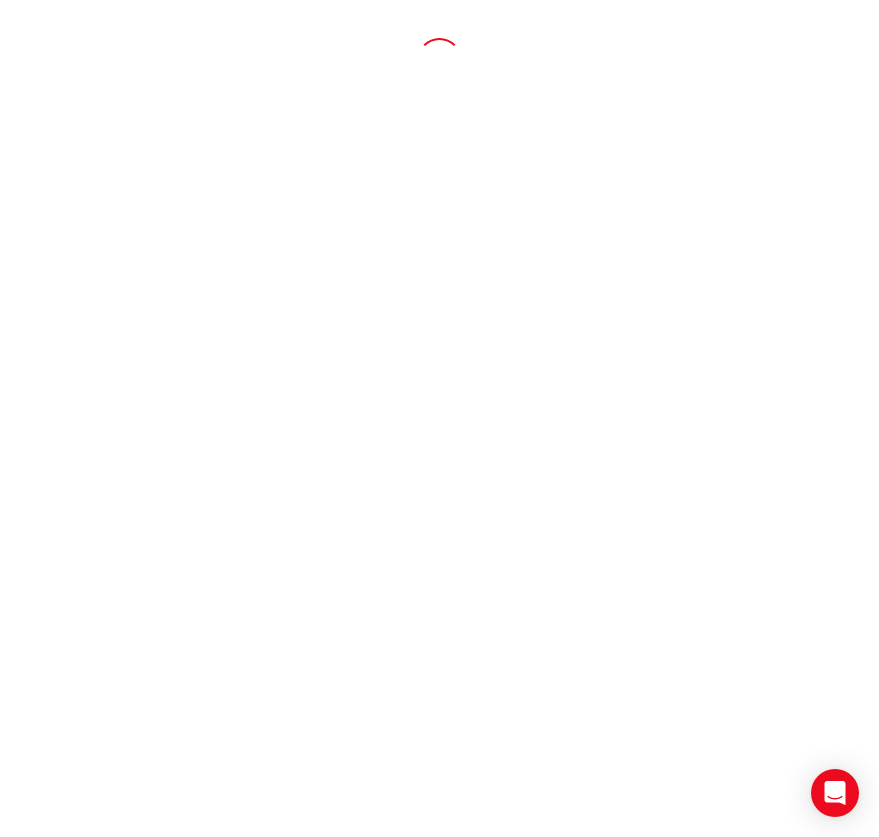 scroll, scrollTop: 0, scrollLeft: 0, axis: both 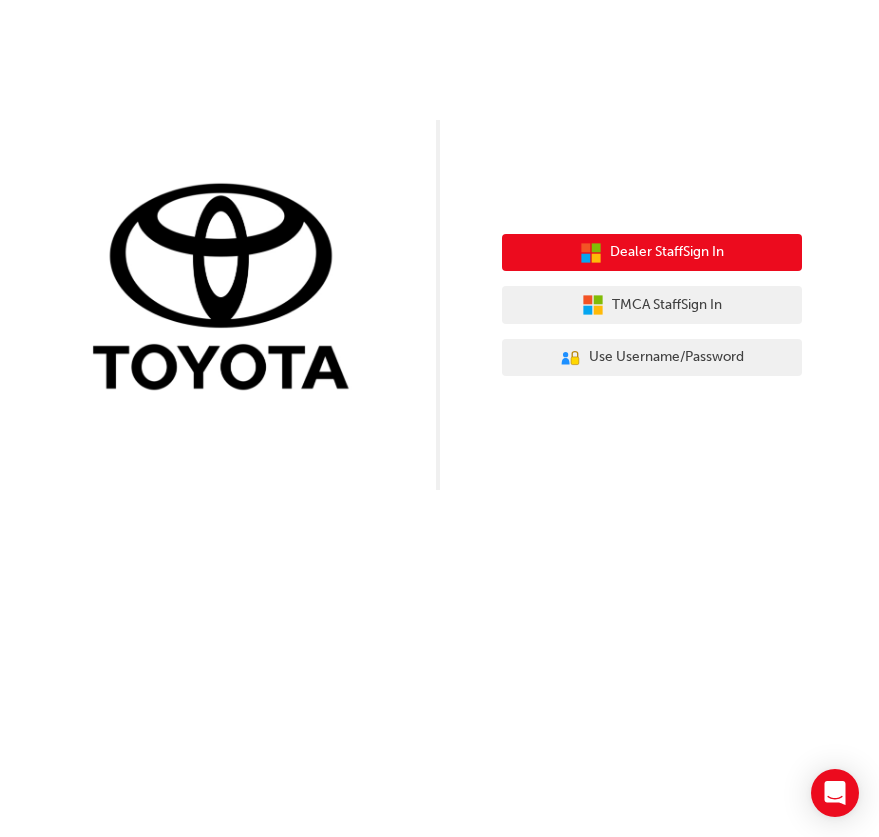 click on "Dealer Staff  Sign In" at bounding box center [667, 252] 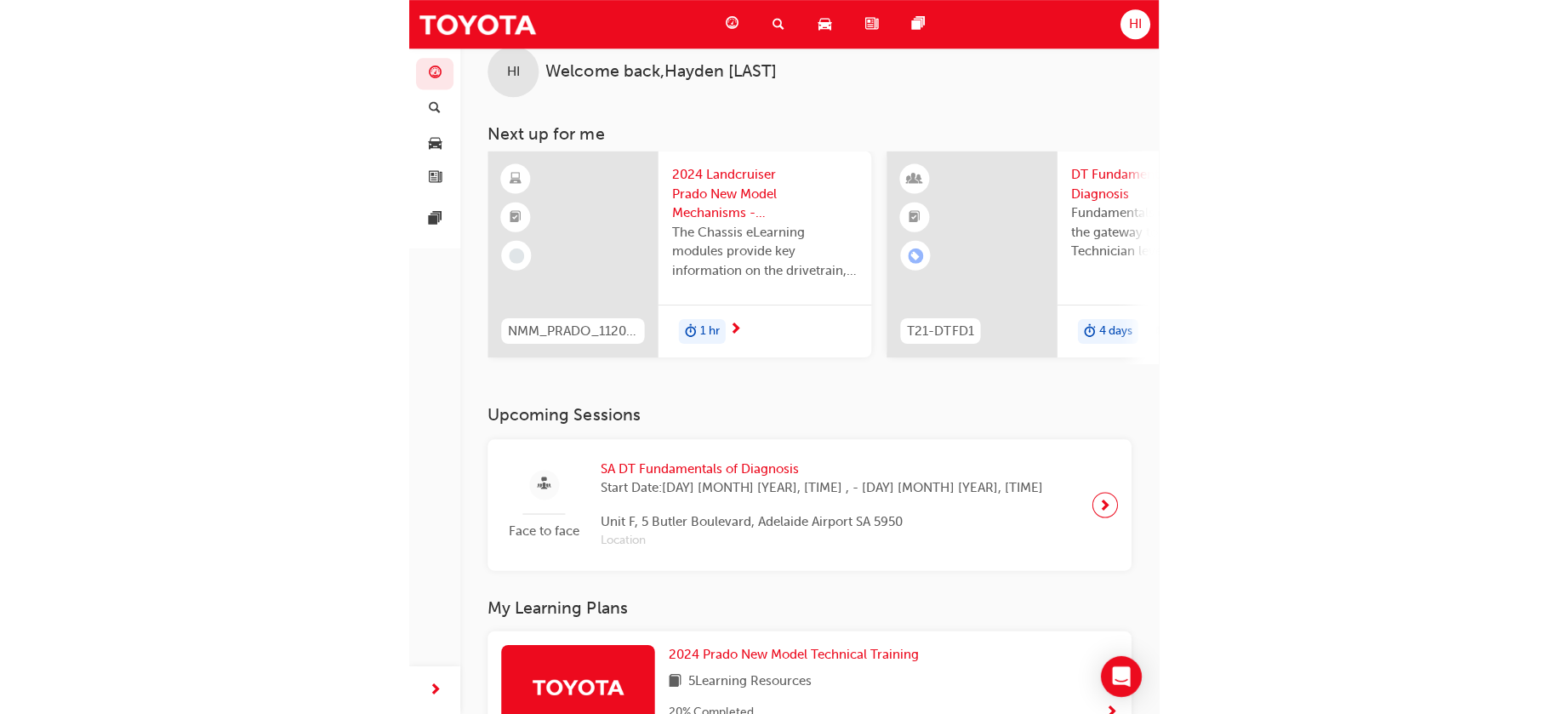 scroll, scrollTop: 0, scrollLeft: 0, axis: both 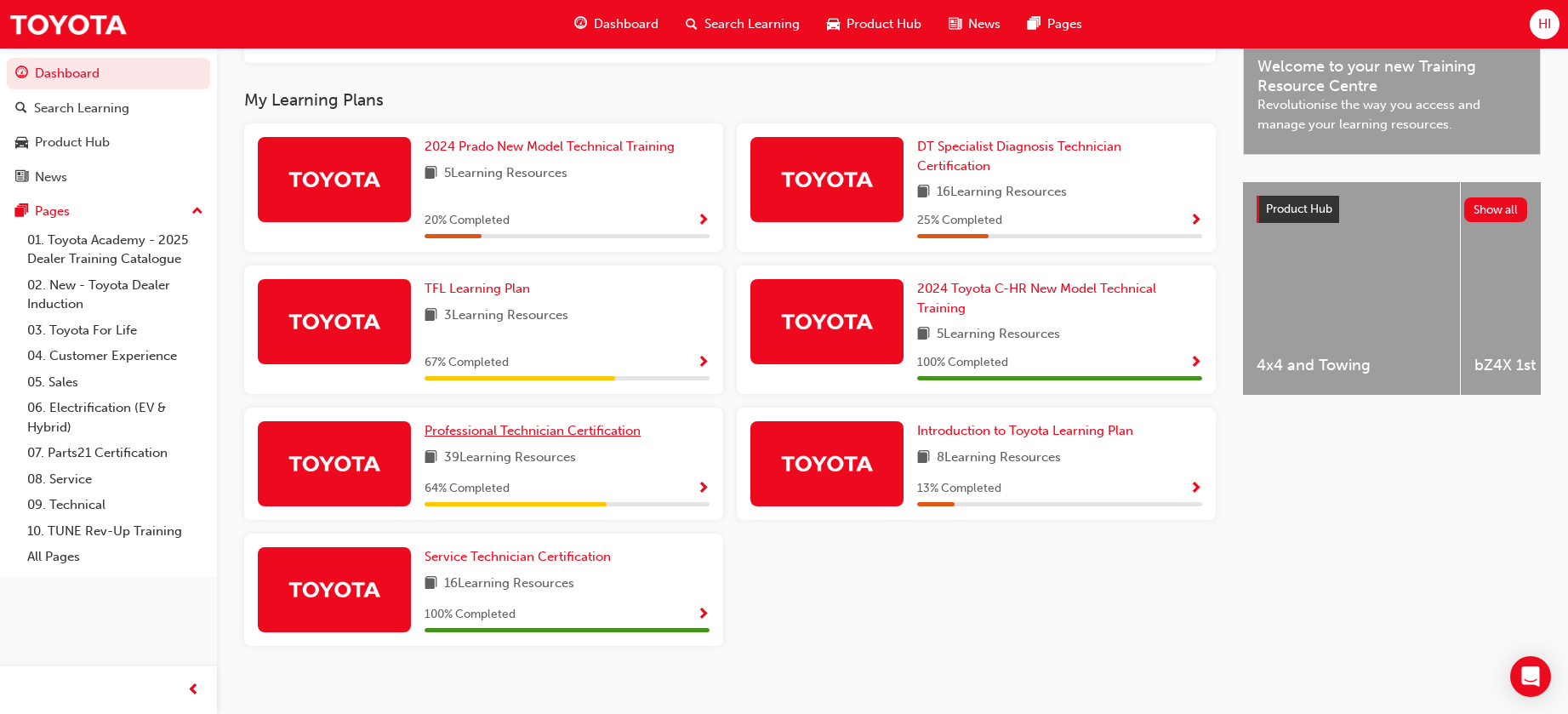 click on "Professional Technician Certification" at bounding box center (533, 431) 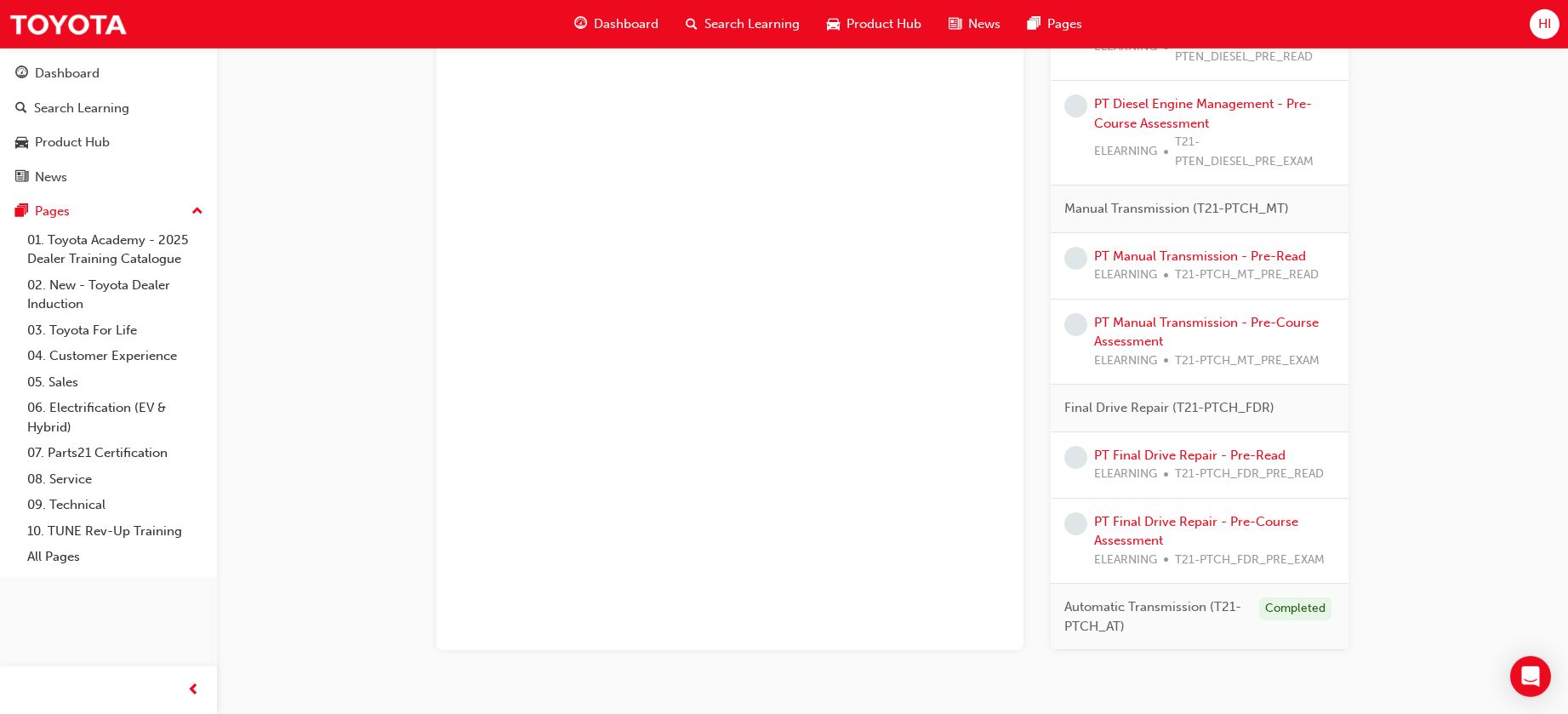 scroll, scrollTop: 1590, scrollLeft: 0, axis: vertical 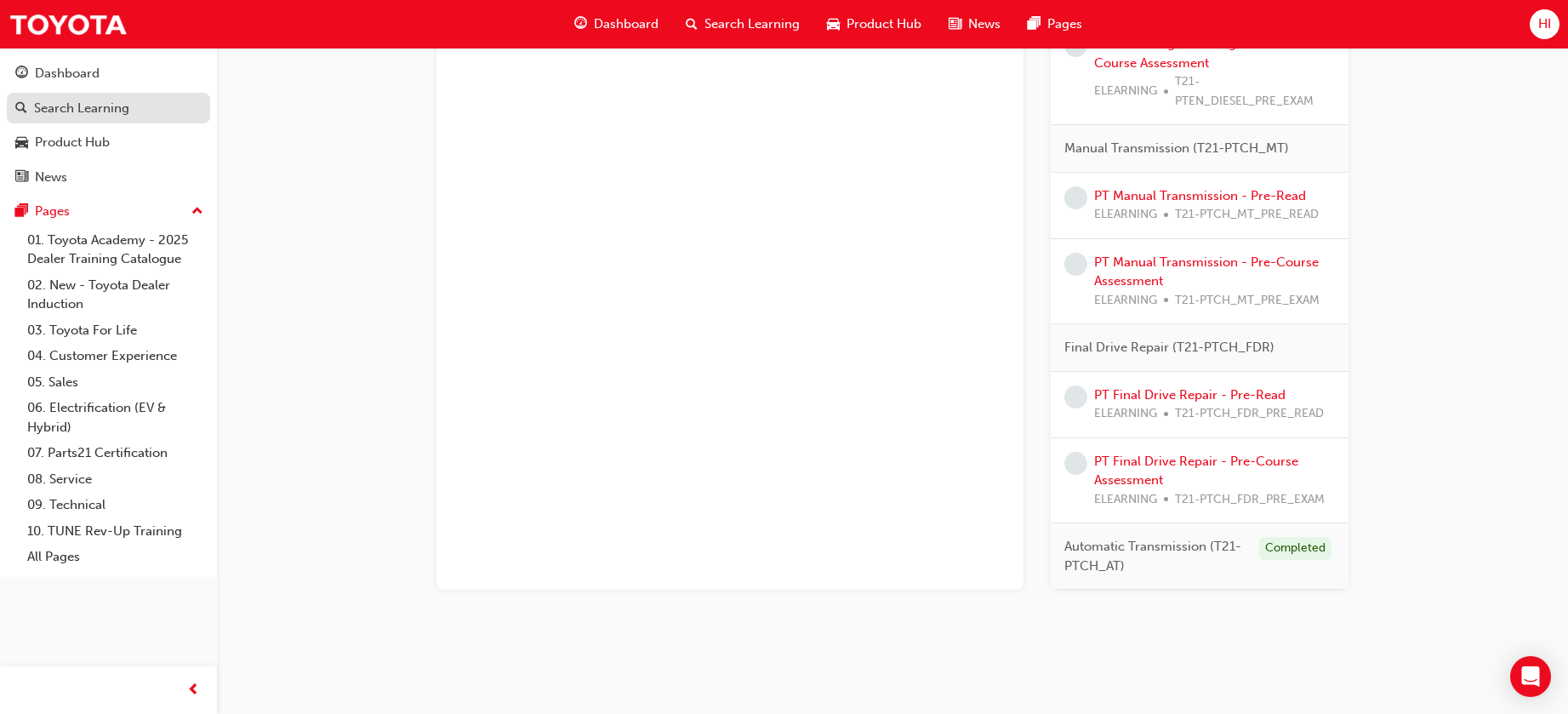 click on "Search Learning" at bounding box center (82, 108) 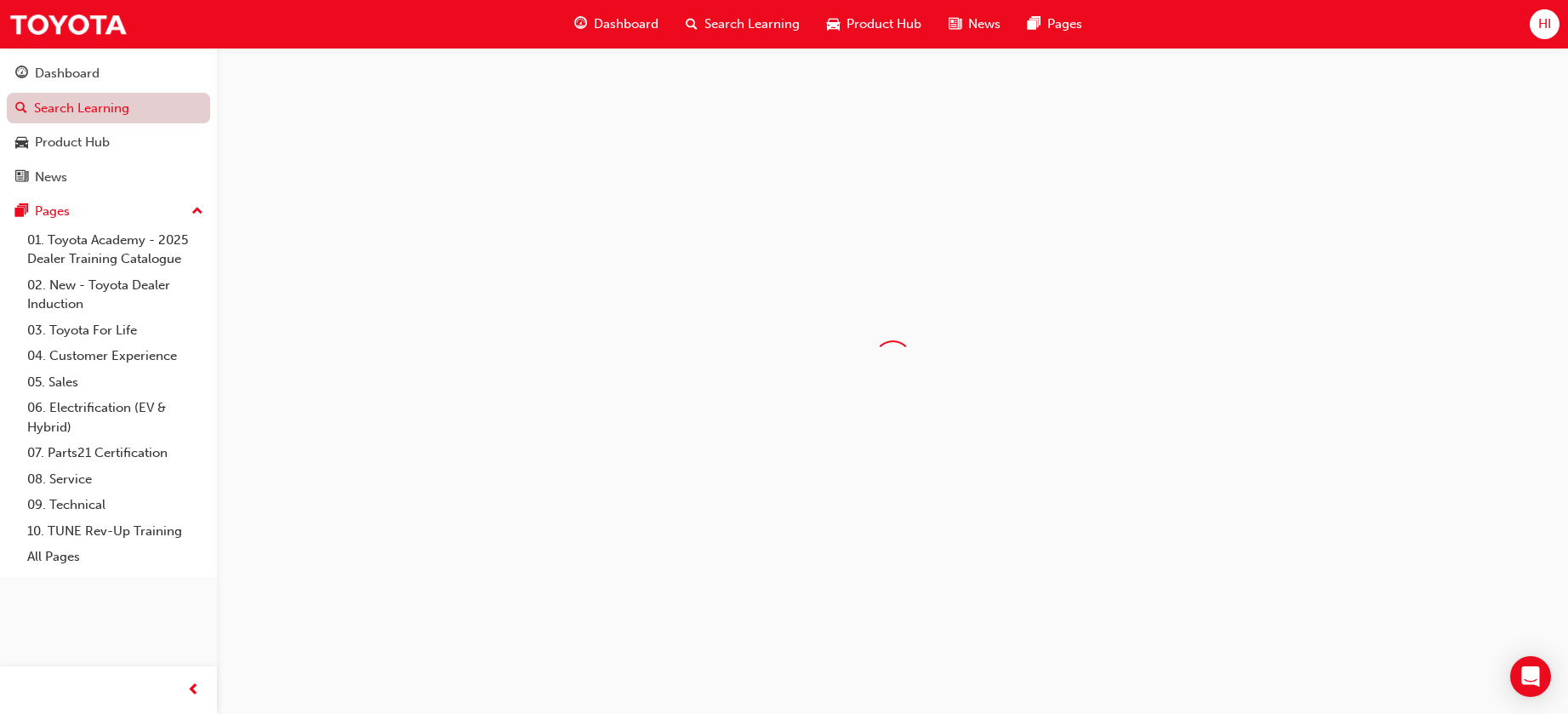 scroll, scrollTop: 0, scrollLeft: 0, axis: both 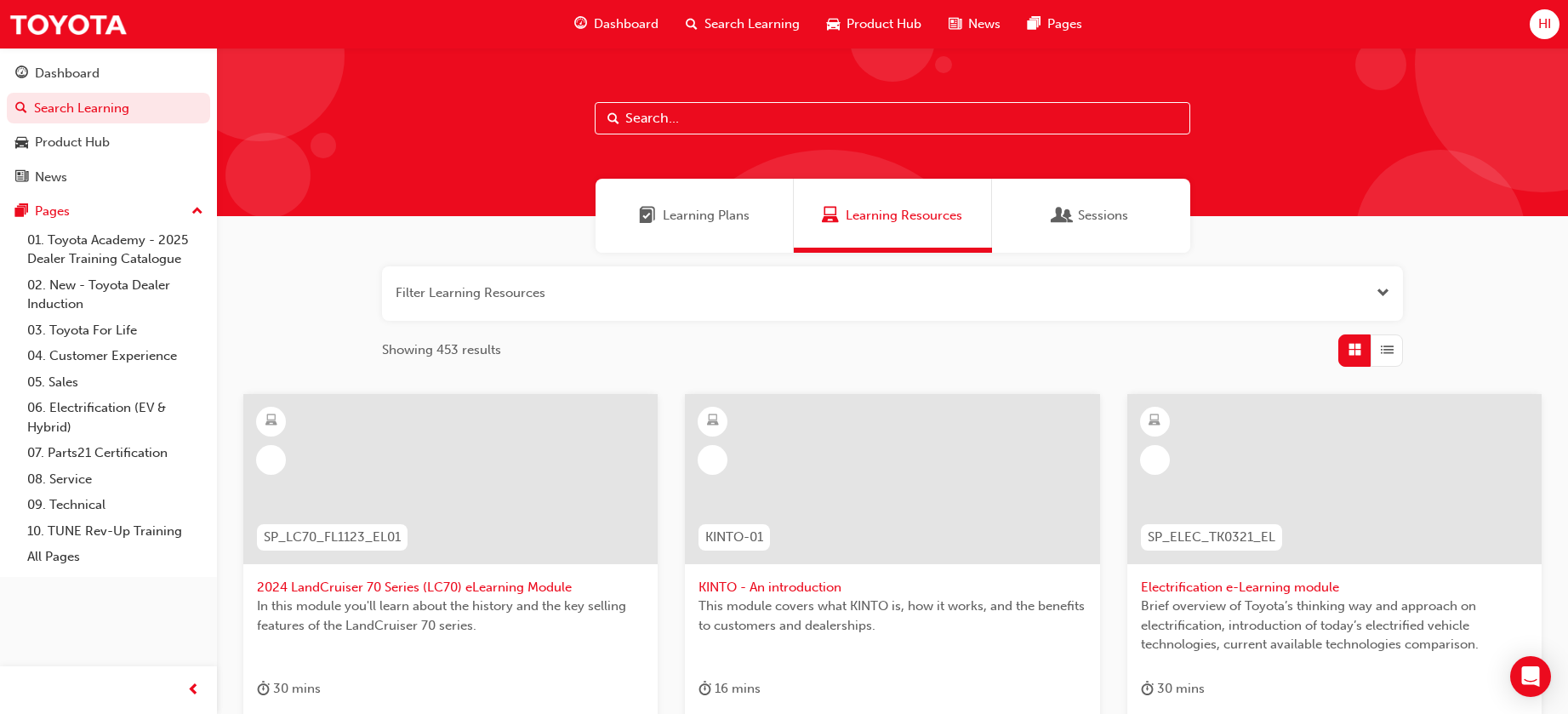 click on "Learning Plans" at bounding box center [706, 215] 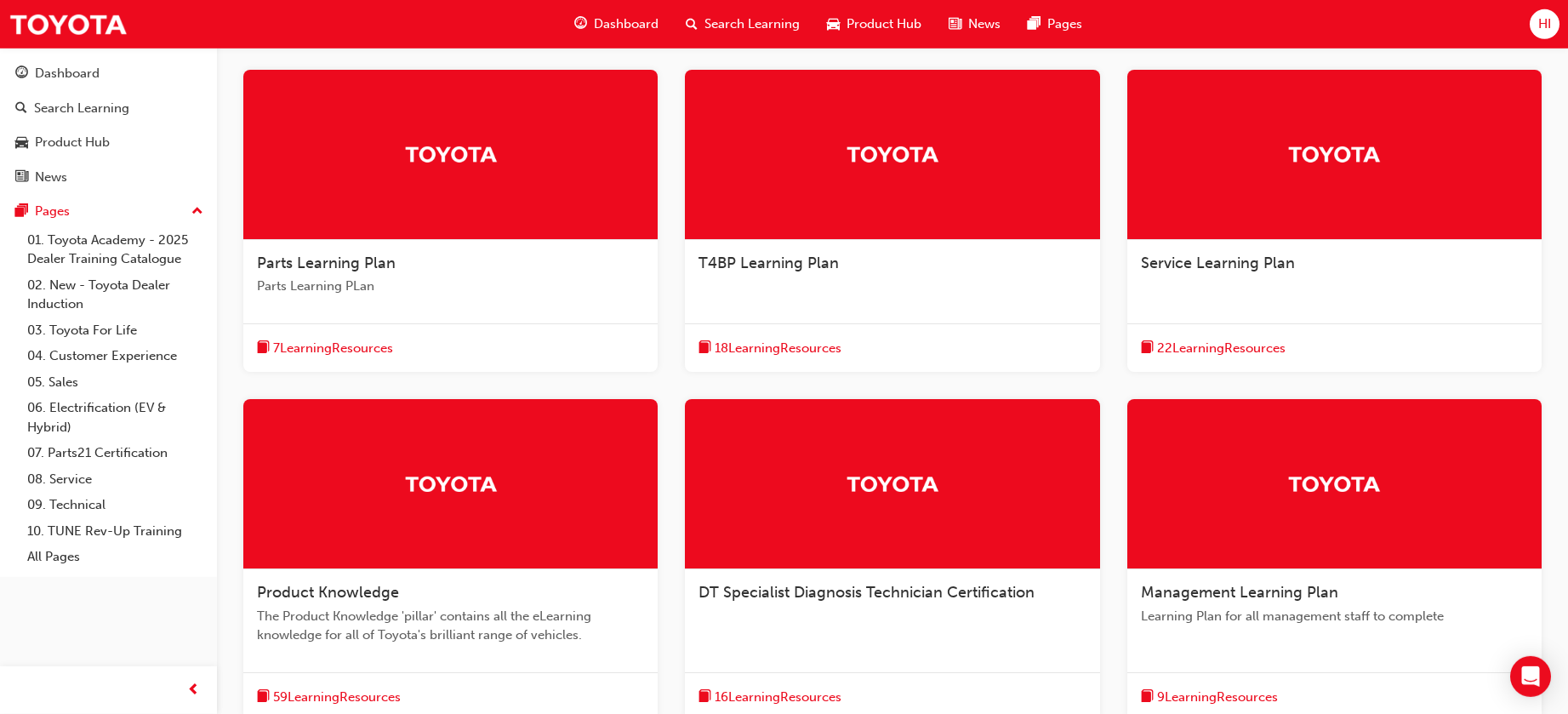 scroll, scrollTop: 540, scrollLeft: 0, axis: vertical 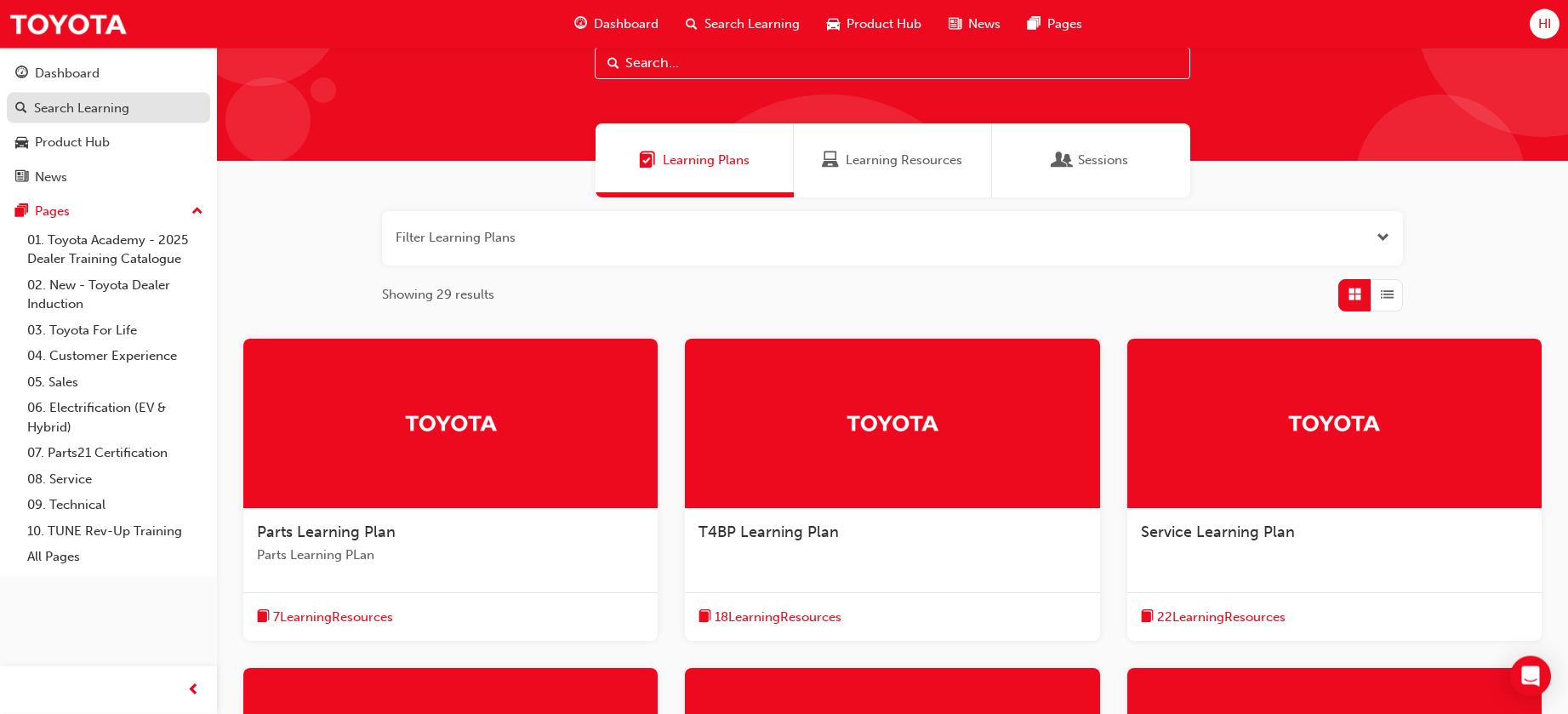 click on "Search Learning" at bounding box center (82, 108) 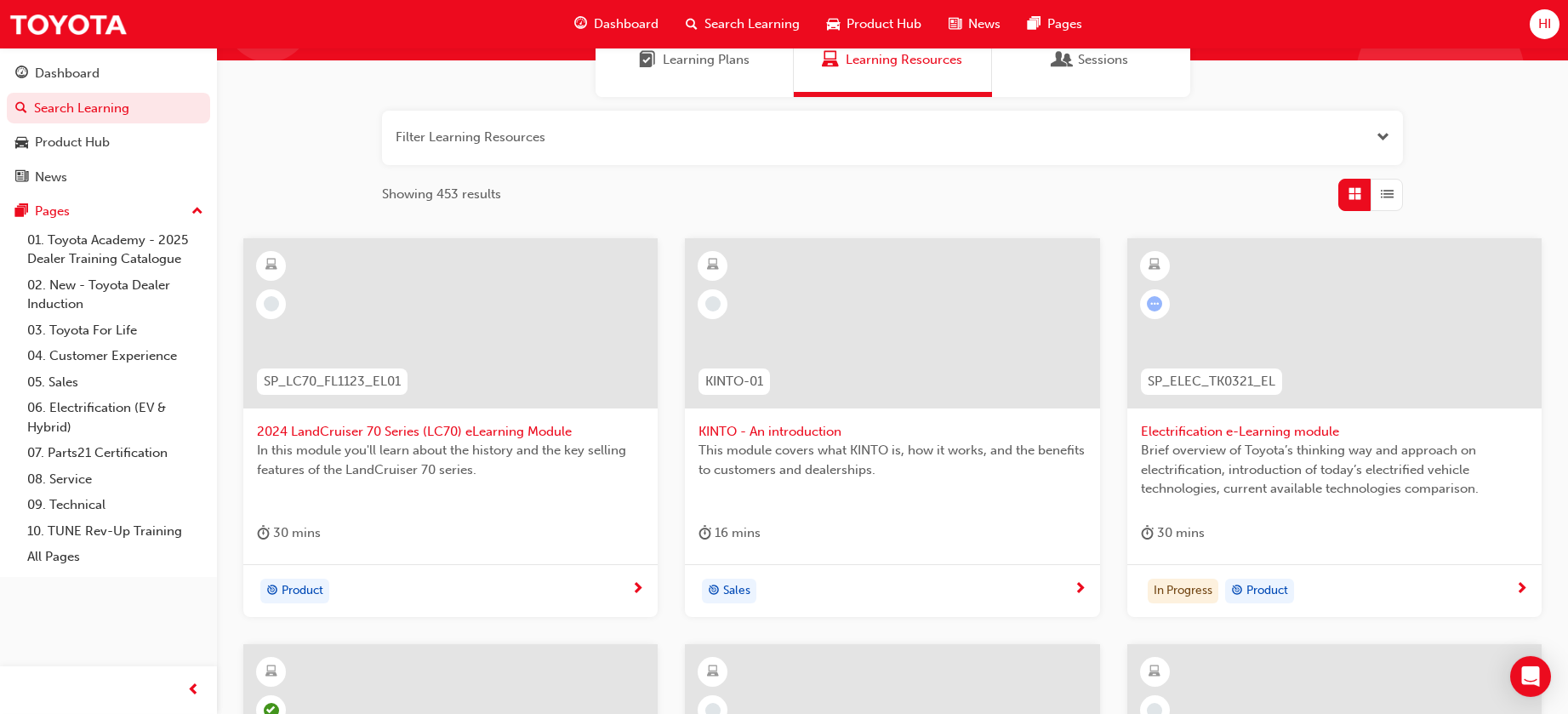 scroll, scrollTop: 0, scrollLeft: 0, axis: both 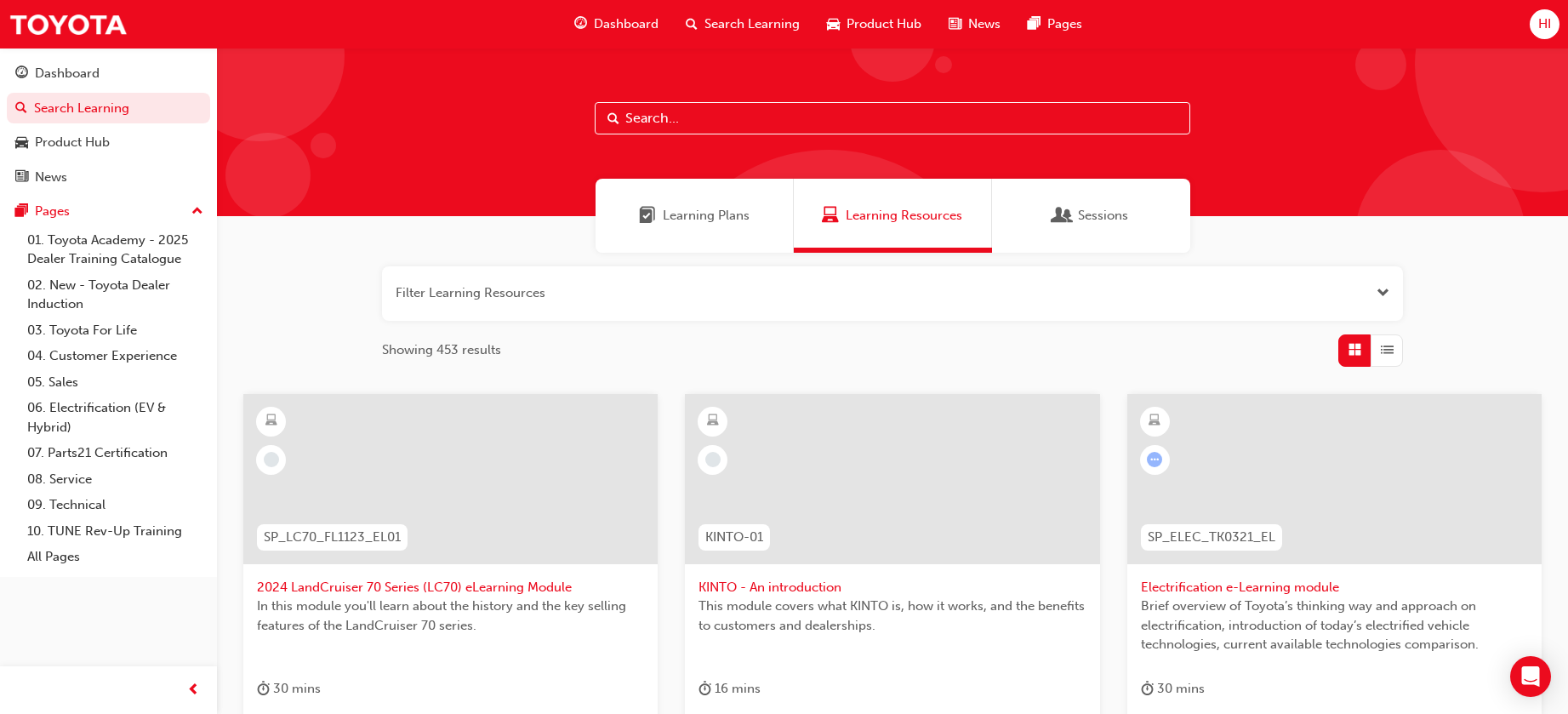 click on "Learning Plans" at bounding box center [694, 215] 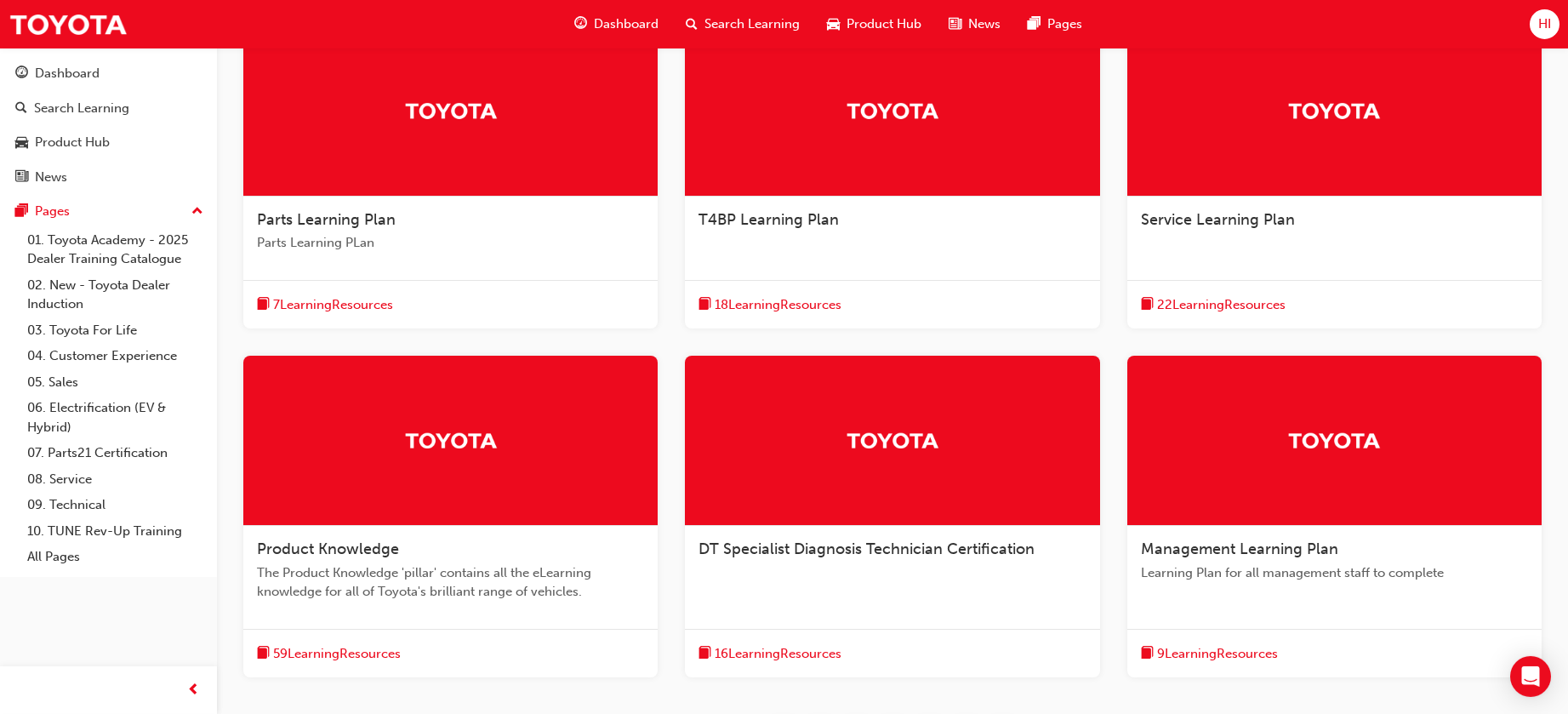 scroll, scrollTop: 368, scrollLeft: 0, axis: vertical 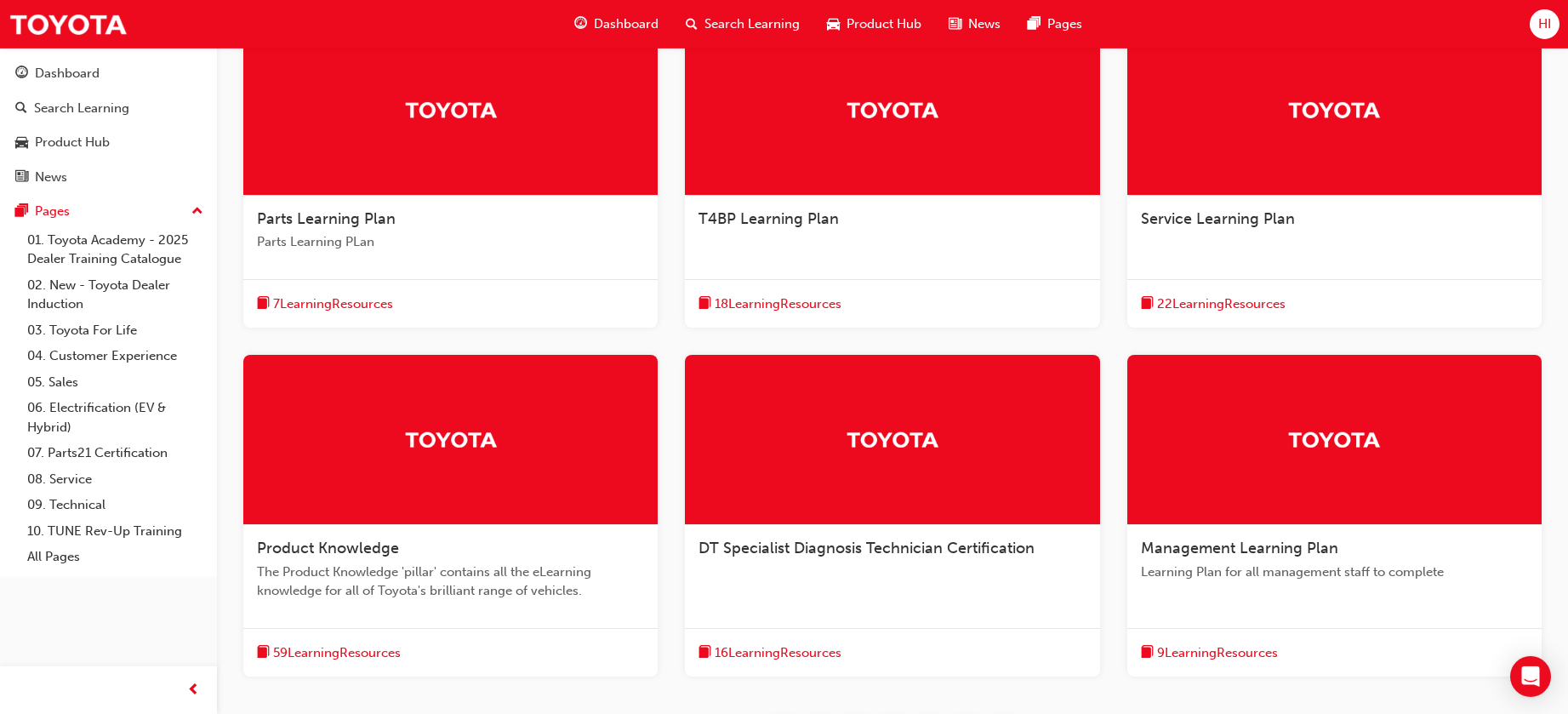 click on "DT Specialist Diagnosis Technician Certification" at bounding box center [866, 548] 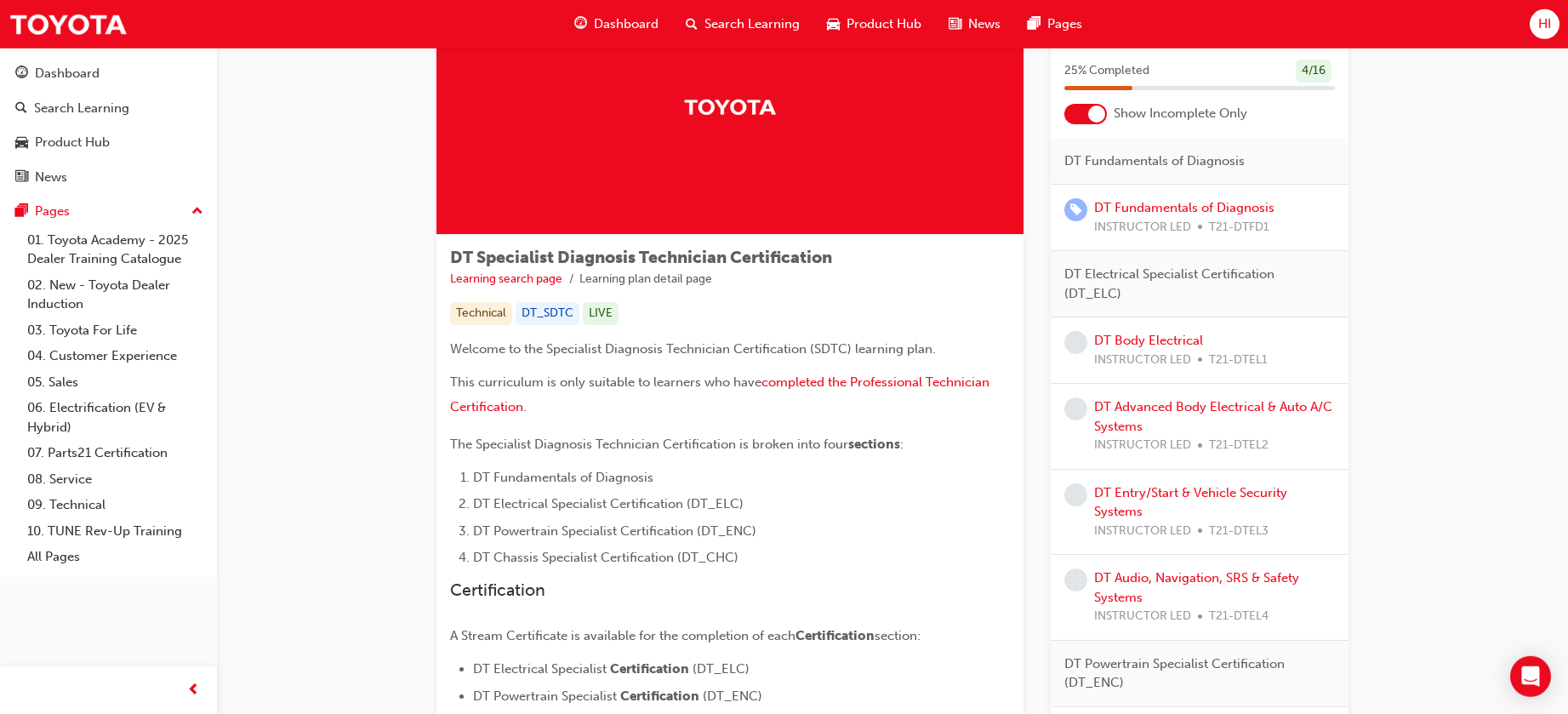 scroll, scrollTop: 111, scrollLeft: 0, axis: vertical 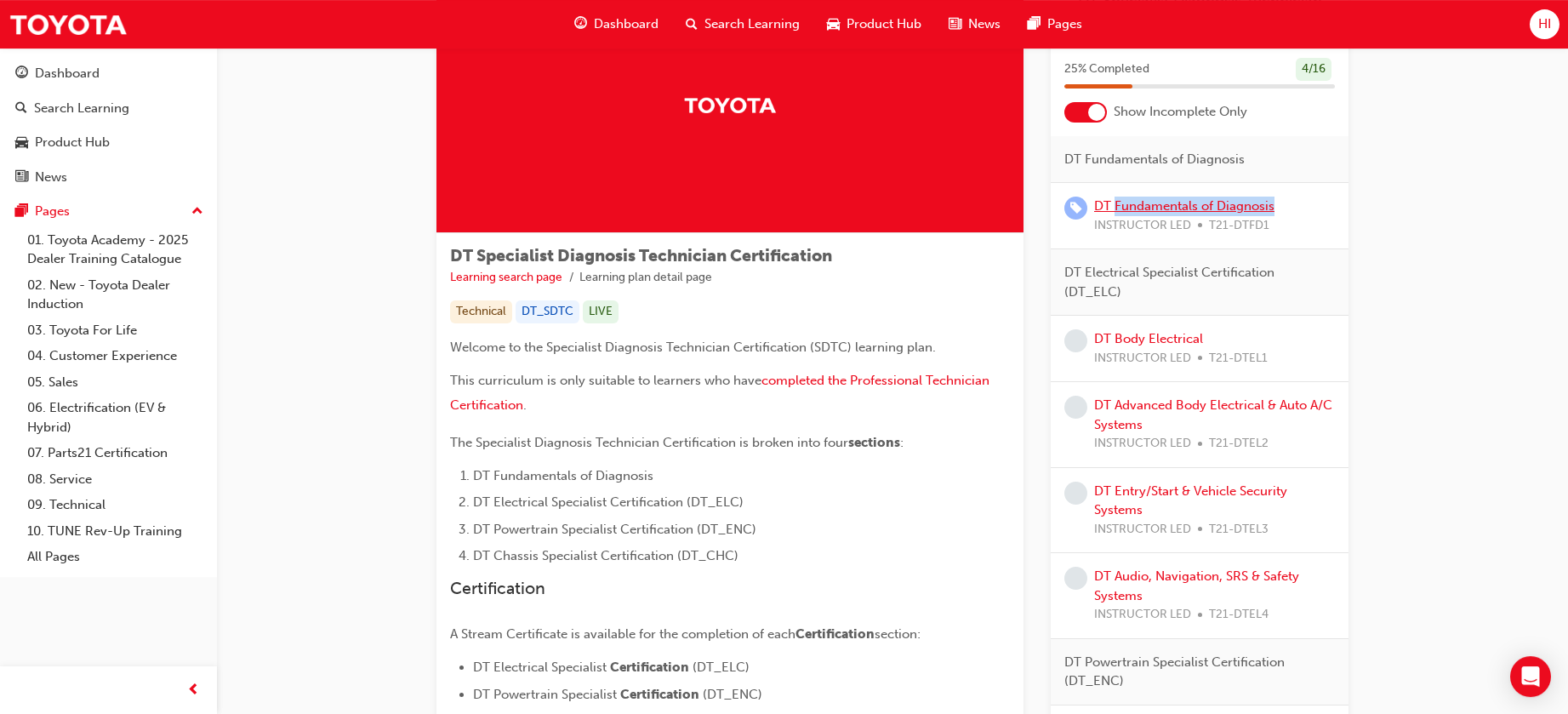 drag, startPoint x: 1303, startPoint y: 207, endPoint x: 1115, endPoint y: 203, distance: 188.04255 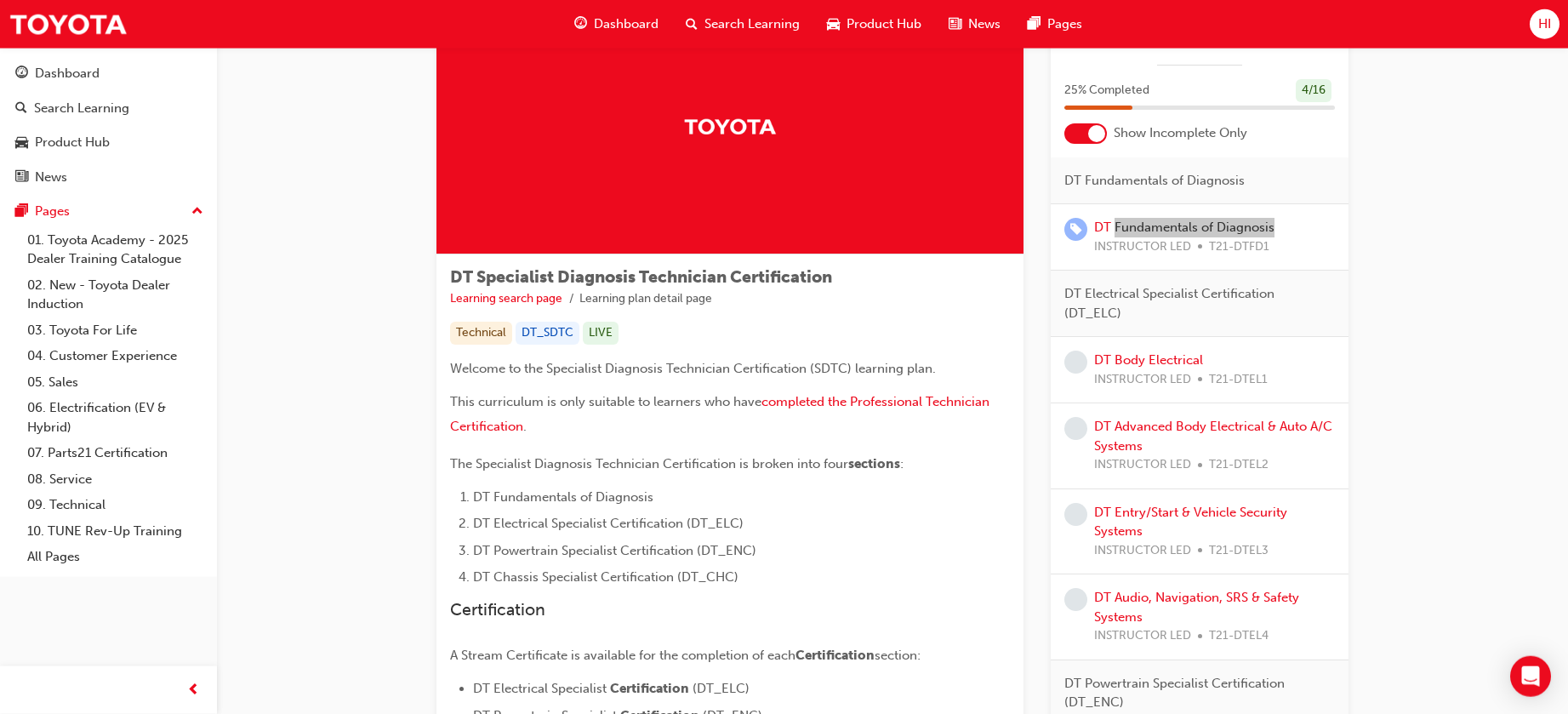 scroll, scrollTop: 77, scrollLeft: 0, axis: vertical 